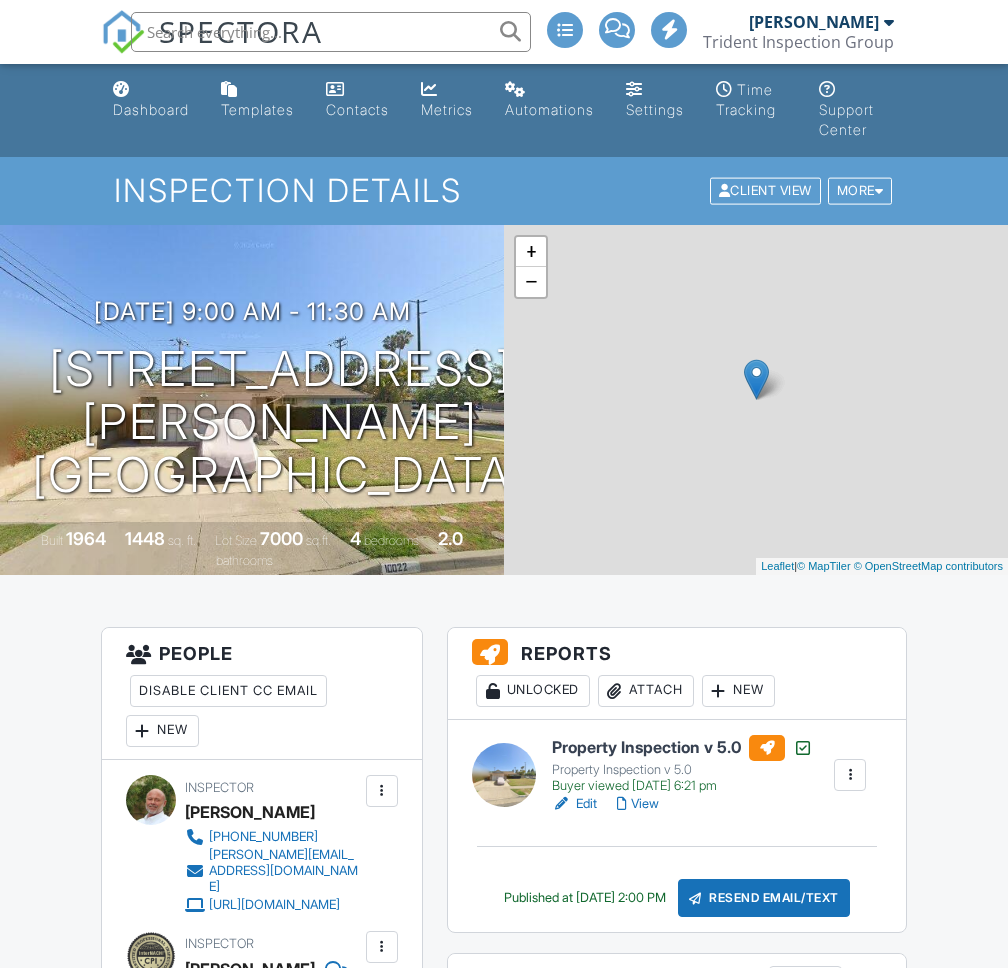 scroll, scrollTop: 0, scrollLeft: 0, axis: both 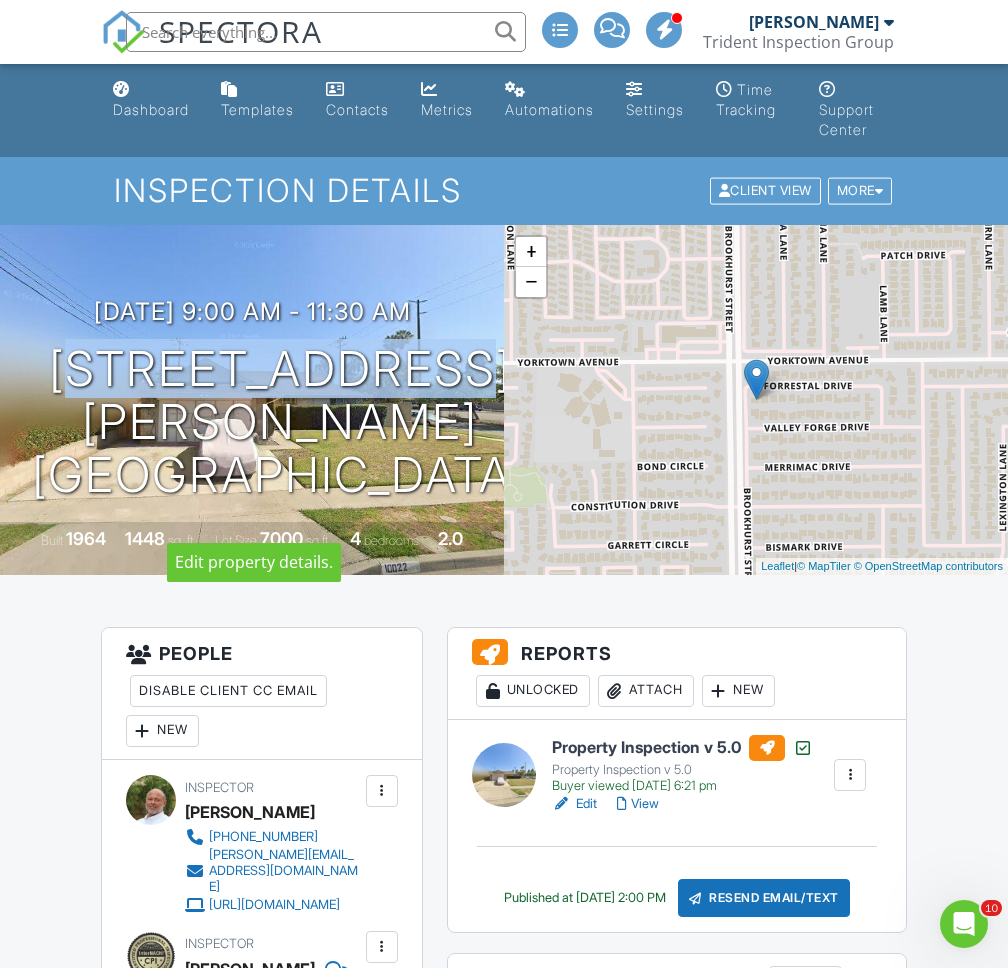 drag, startPoint x: 12, startPoint y: 343, endPoint x: 435, endPoint y: 346, distance: 423.01065 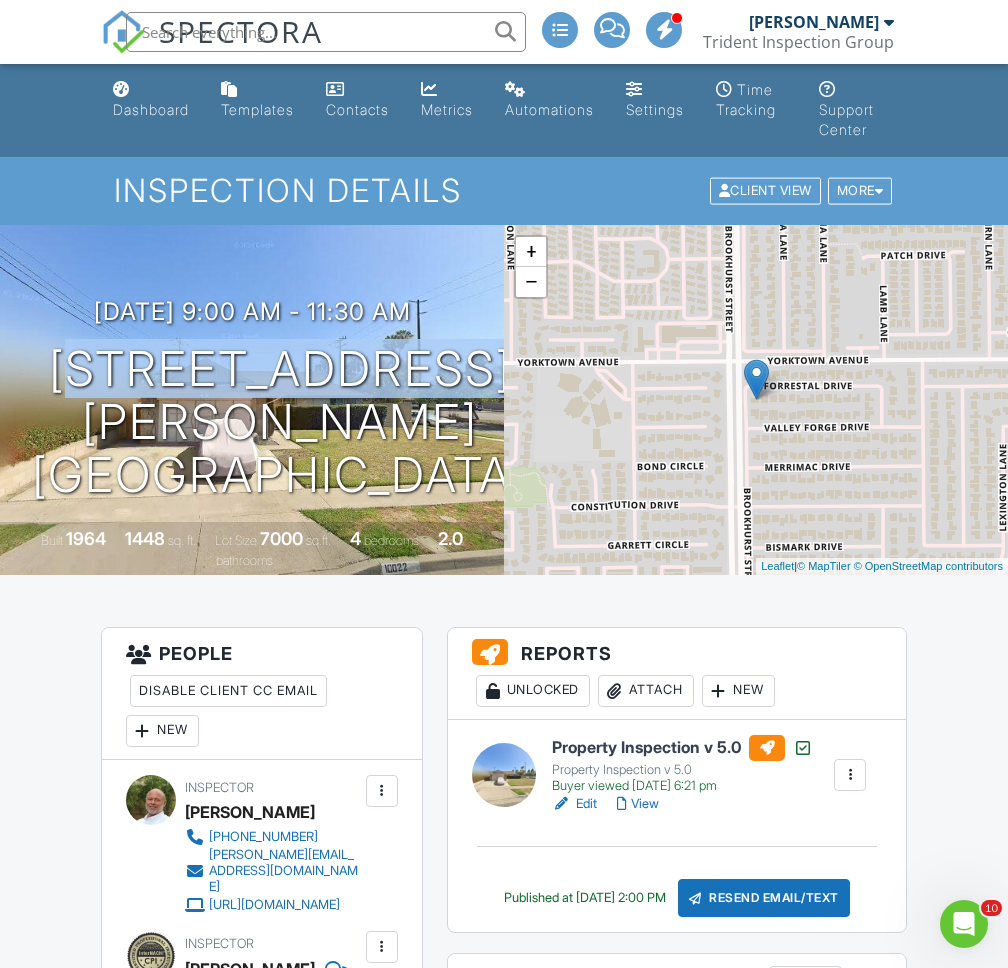 copy on "10022 Forrestal" 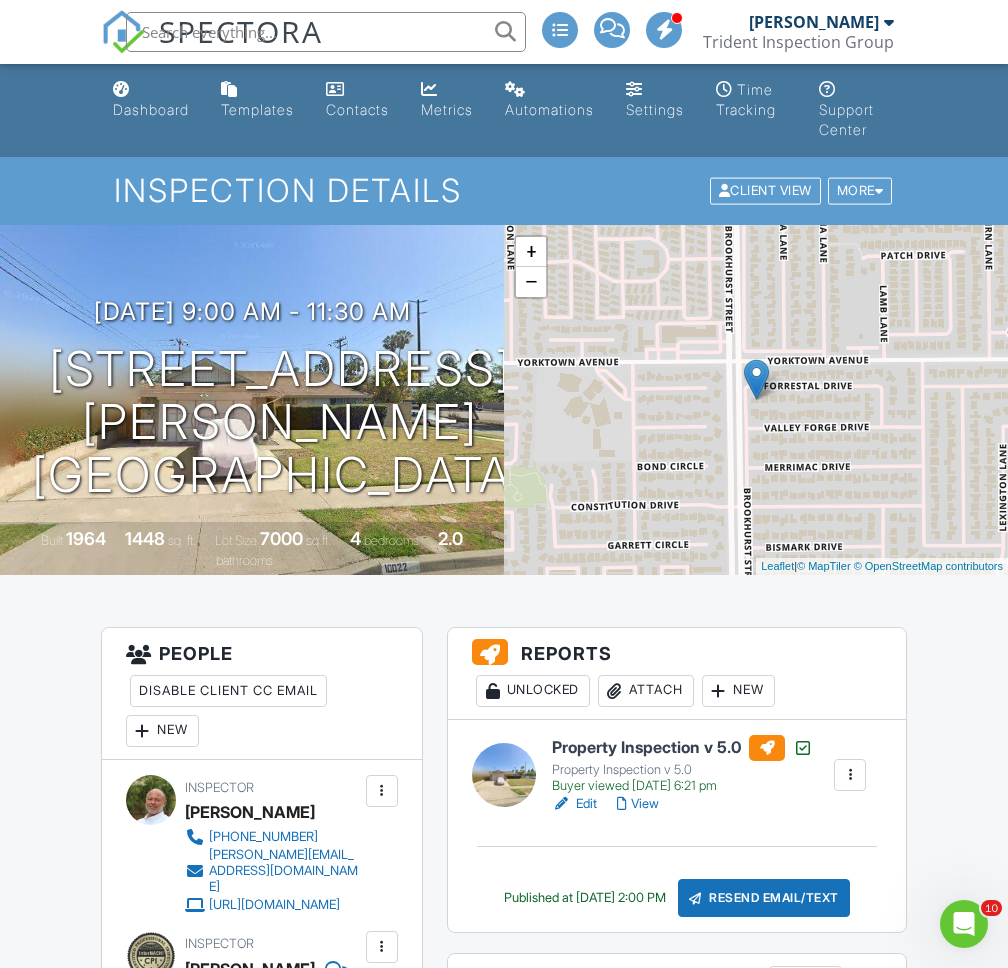 click on "Dashboard
Templates
Contacts
Metrics
Automations
Settings
Time Tracking
Support Center
Inspection Details
Client View
More
Property Details
Reschedule
Reorder / Copy
Share
Cancel
Delete
Print Order
Convert to V9
View Change Log
07/12/2025  9:00 am
- 11:30 am
10022 Forrestal Dr
Huntington Beach, CA 92646
Built
1964
1448
sq. ft.
Lot Size
7000
sq.ft.
4
bedrooms
2.0
bathrooms
+ − Leaflet  |  © MapTiler   © OpenStreetMap contributors
All emails and texts are disabled for this inspection!
Turn on emails and texts
Reports
Unlocked
Attach
New
Property Inspection v 5.0
Property Inspection v 5.0
Buyer viewed 07/12/2025  6:21 pm" at bounding box center [504, 4068] 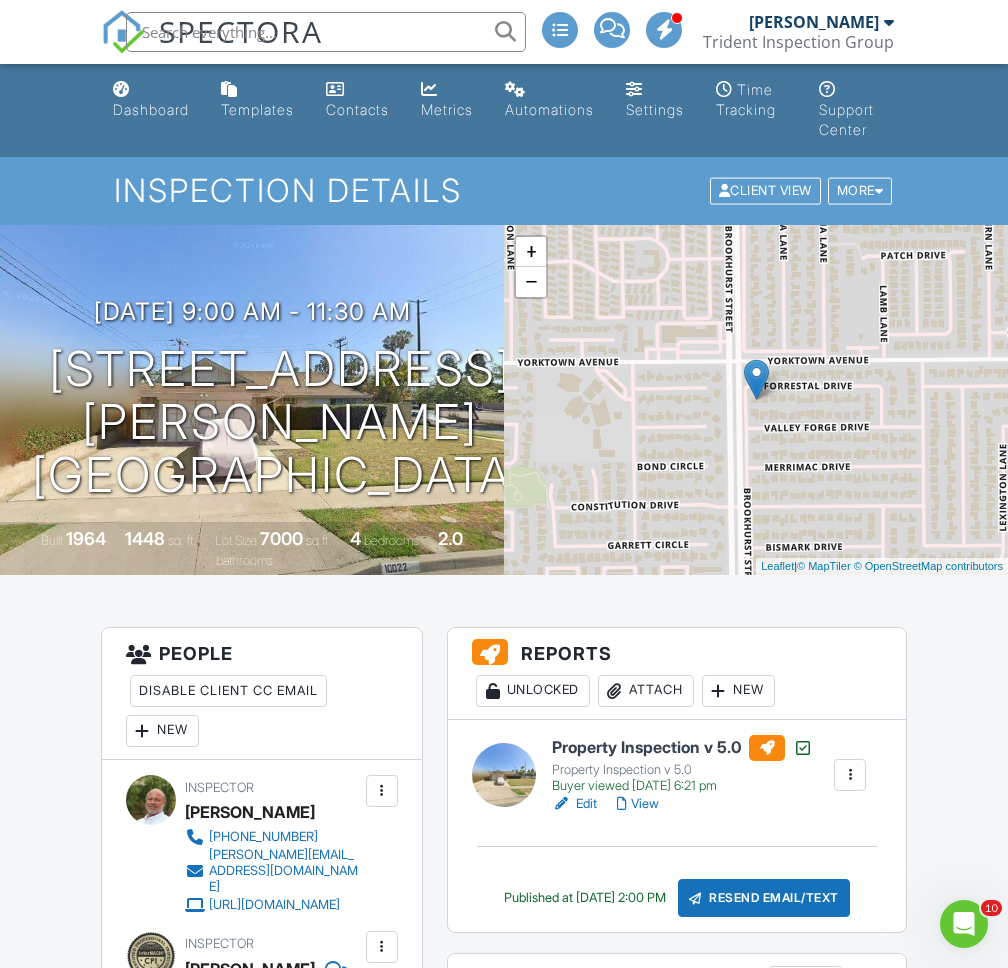 click on "Attach" at bounding box center [646, 691] 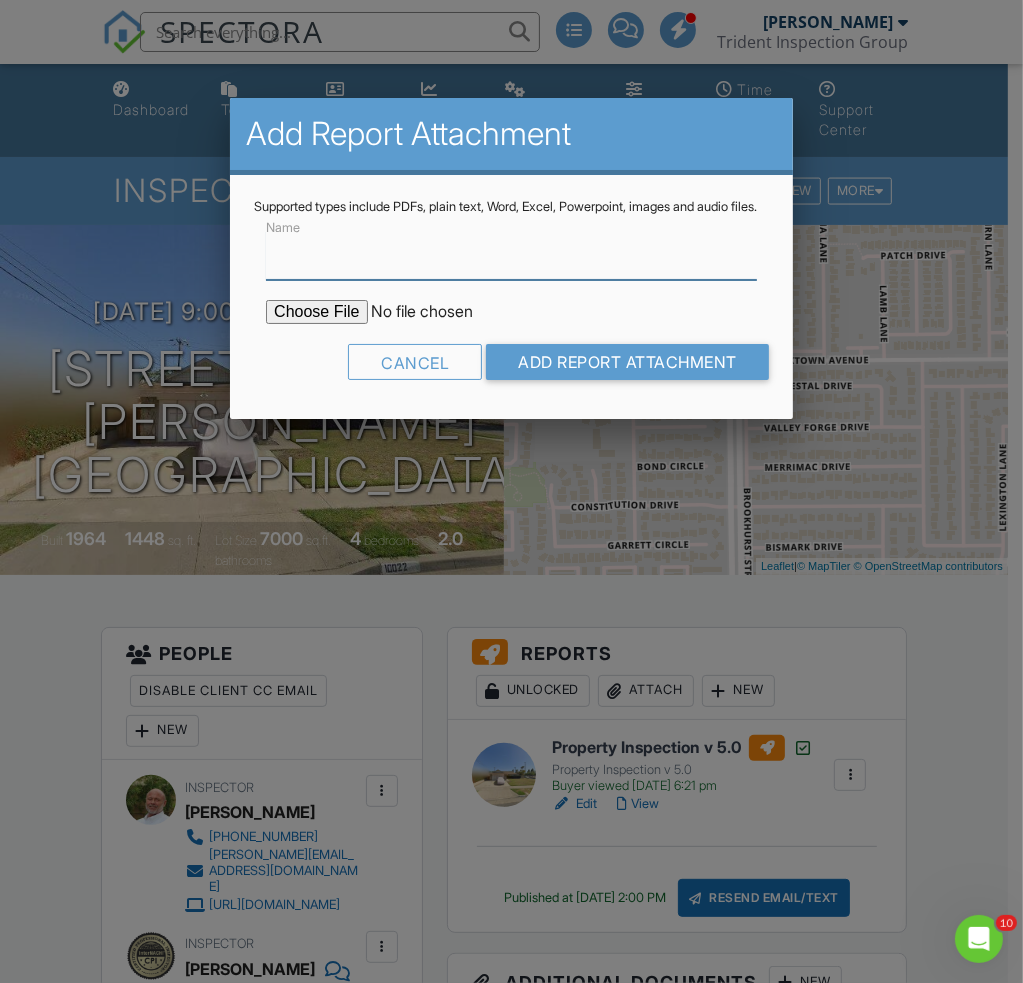 click on "Name" at bounding box center (511, 255) 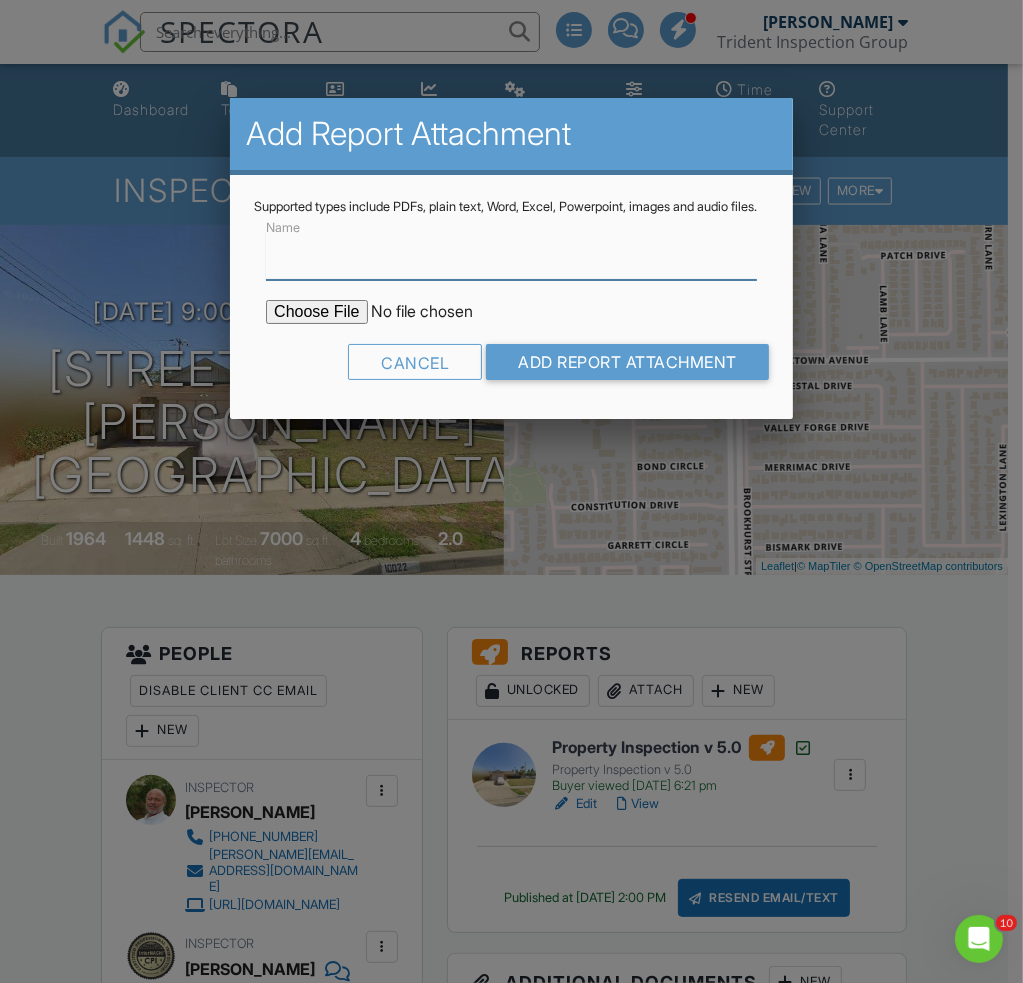 type on "Termite Inspection Report" 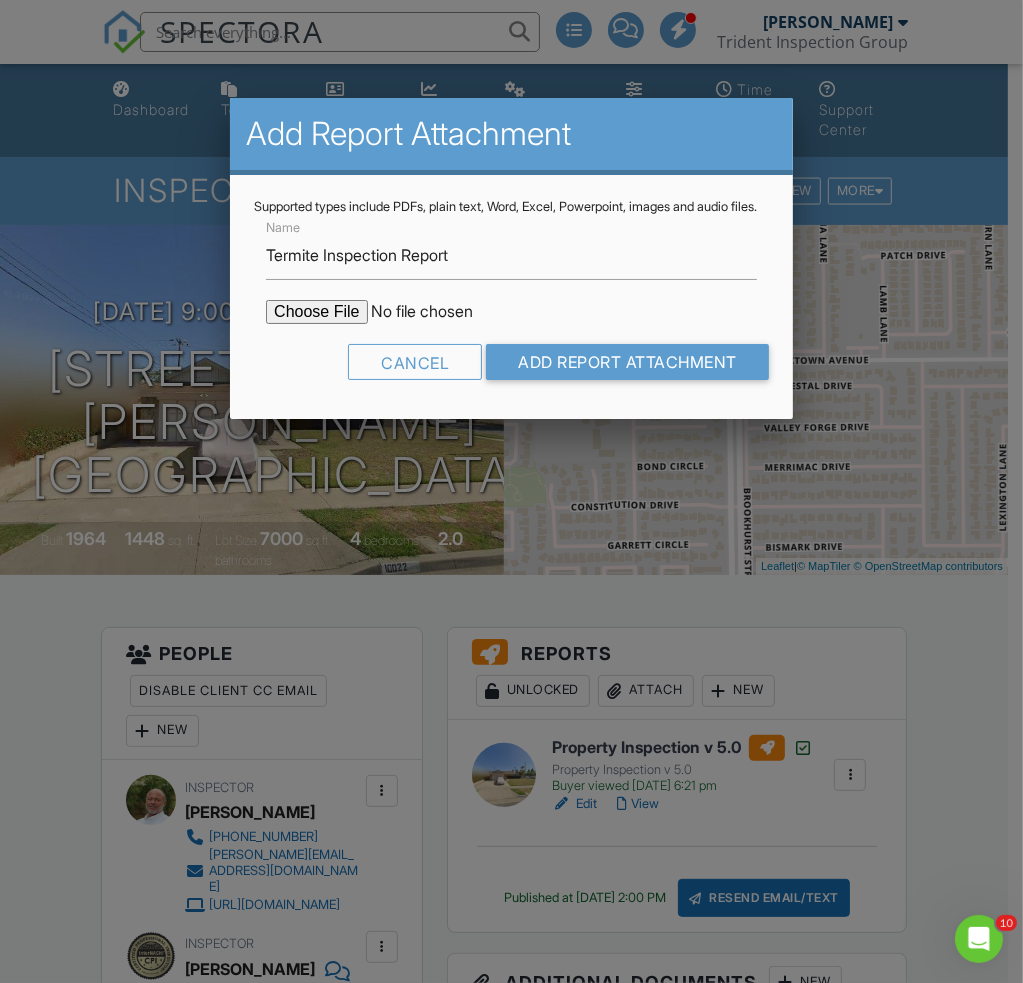 click at bounding box center (436, 312) 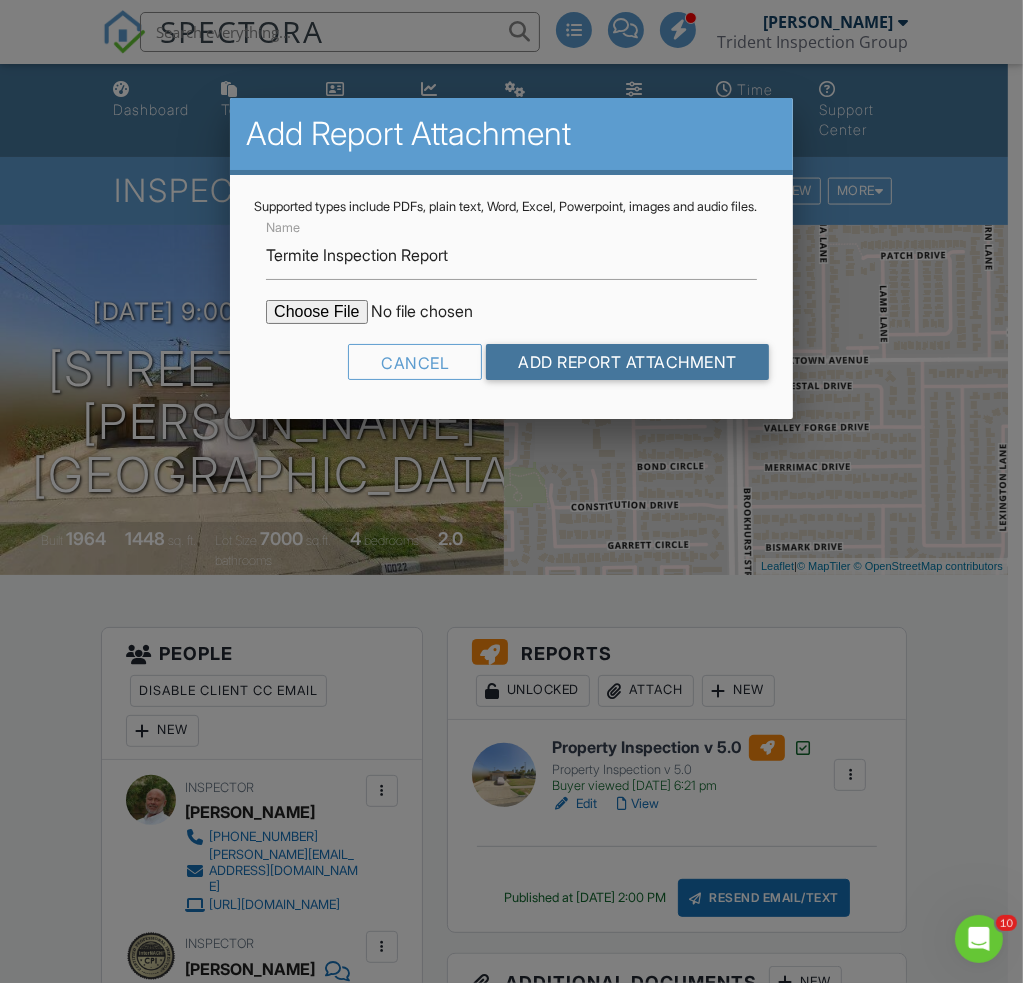 click on "Add Report Attachment" at bounding box center [627, 362] 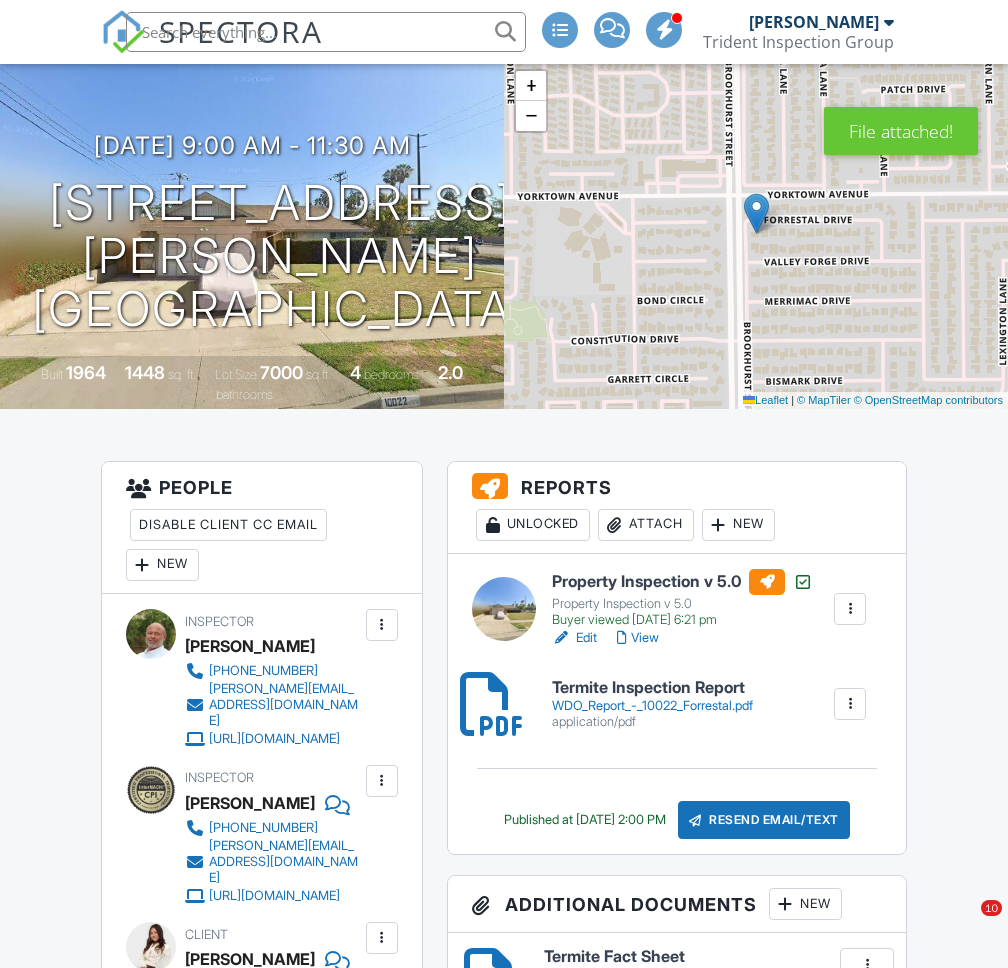 scroll, scrollTop: 166, scrollLeft: 0, axis: vertical 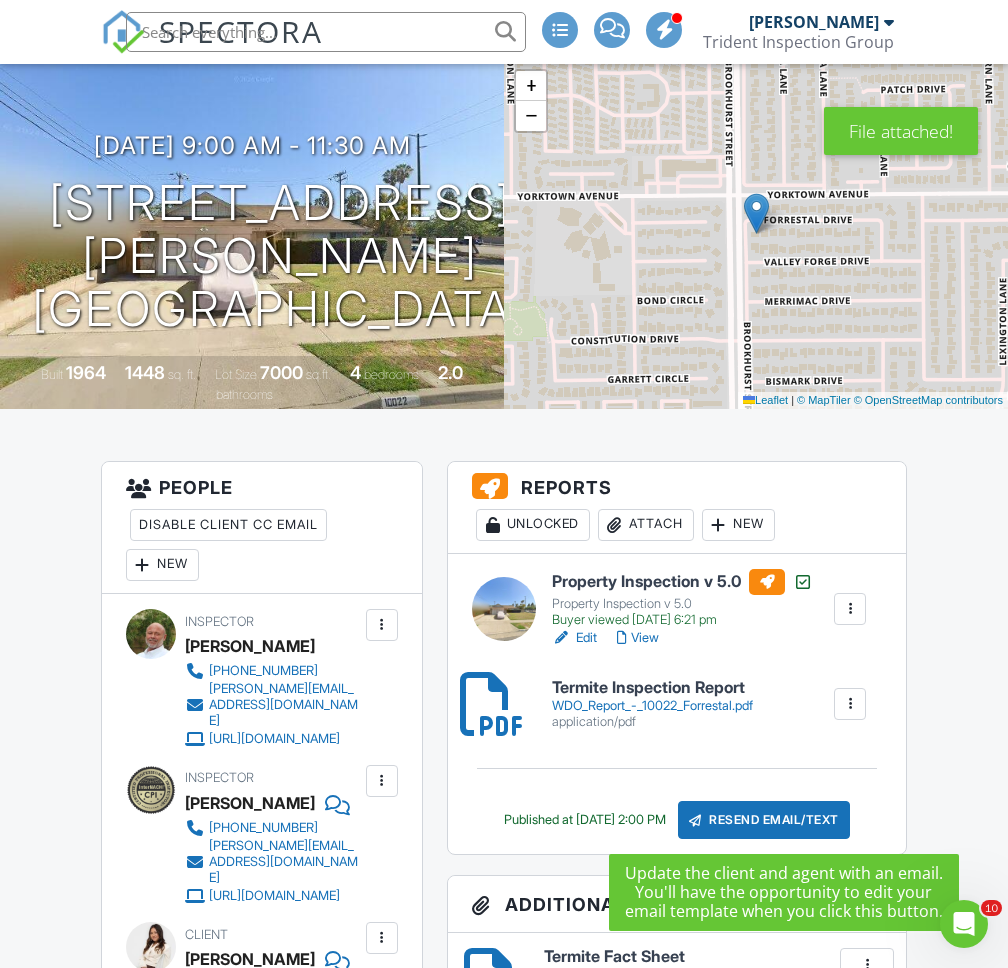 click on "Resend Email/Text" at bounding box center [764, 820] 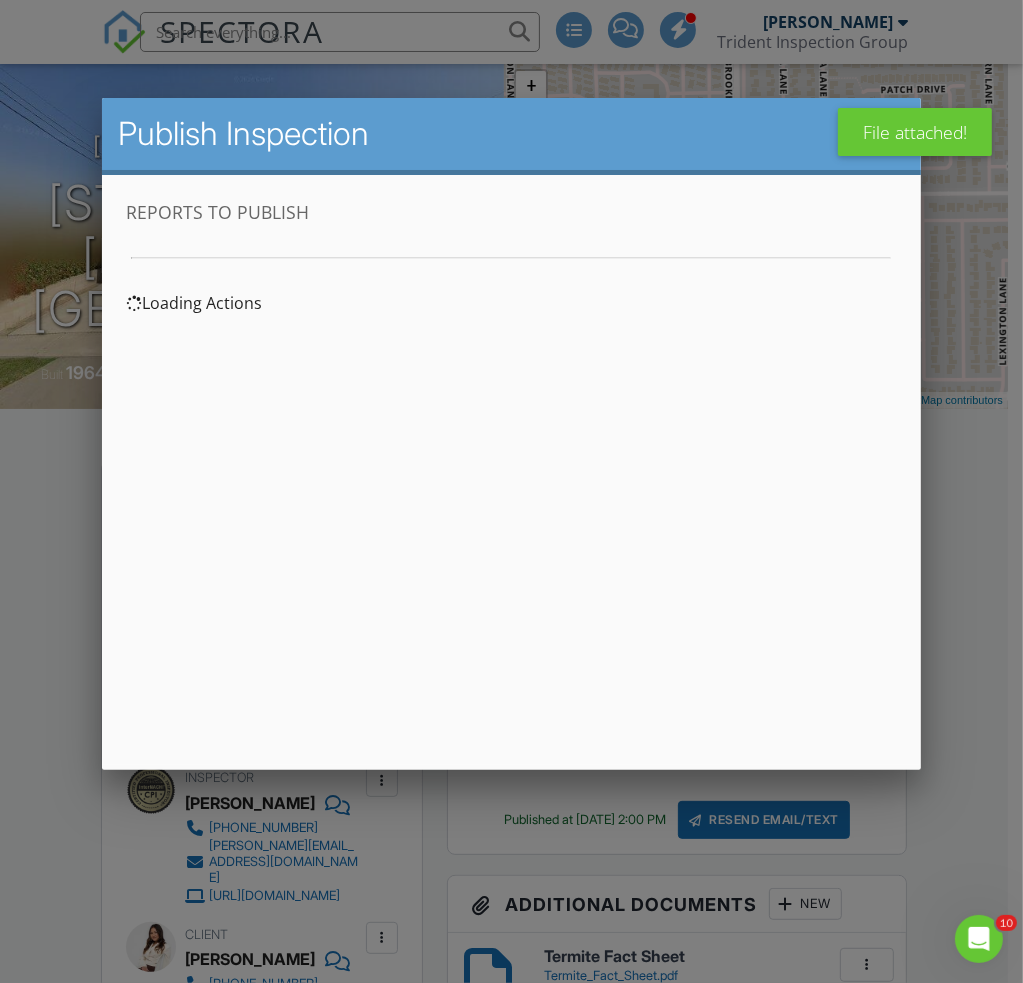 scroll, scrollTop: 0, scrollLeft: 0, axis: both 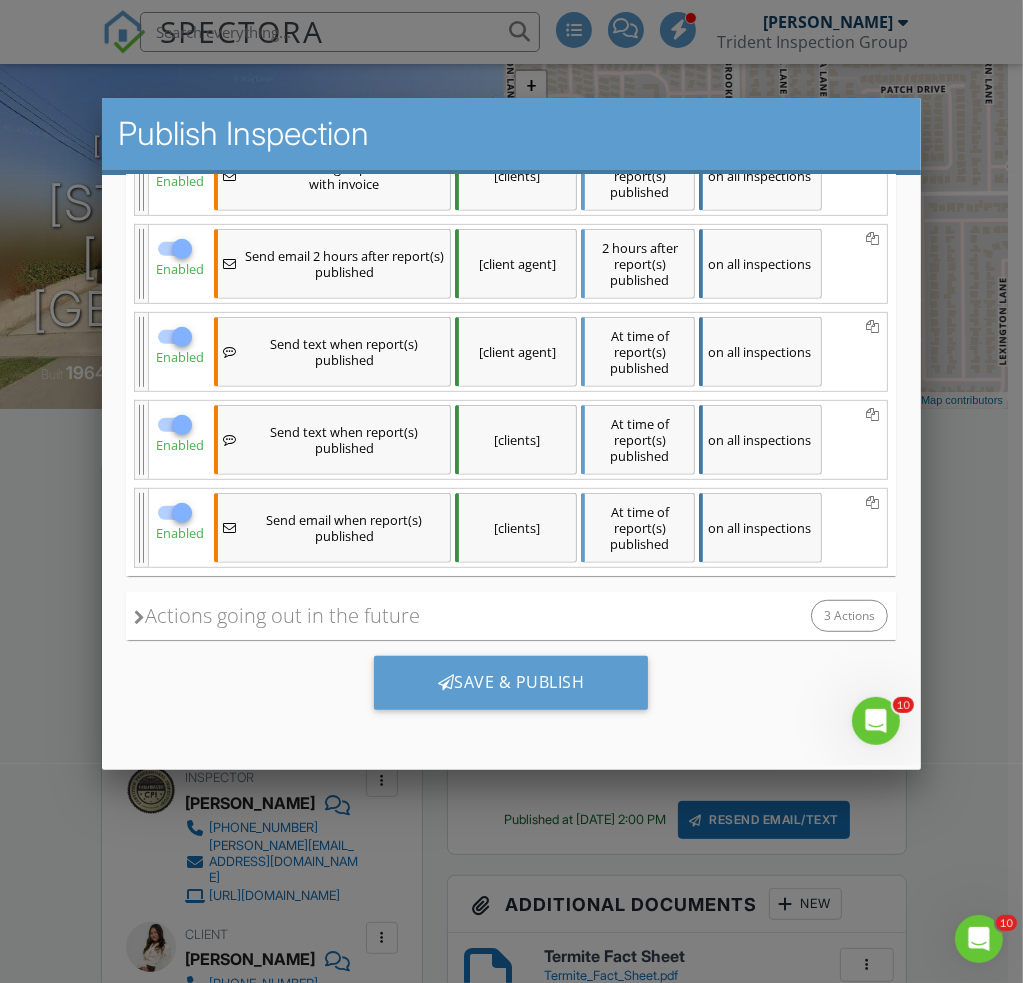 click on "Save & Publish" at bounding box center [511, 683] 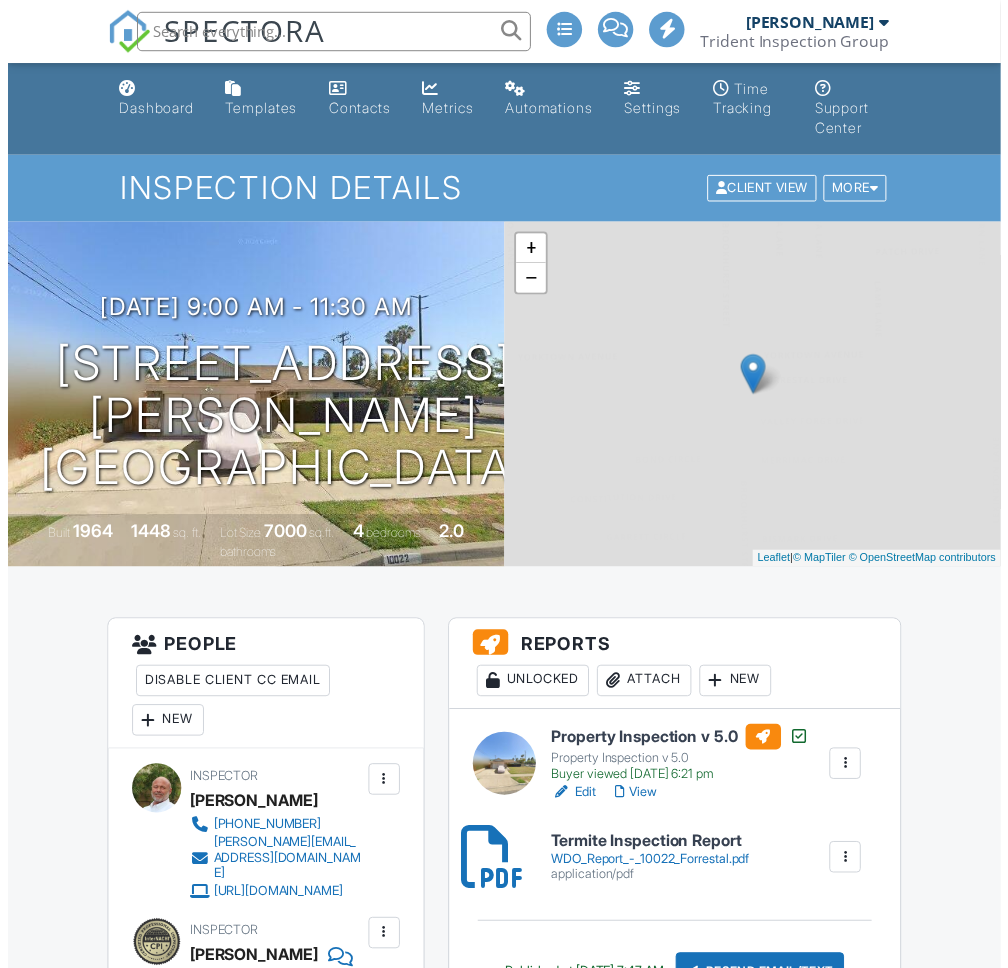 scroll, scrollTop: 0, scrollLeft: 0, axis: both 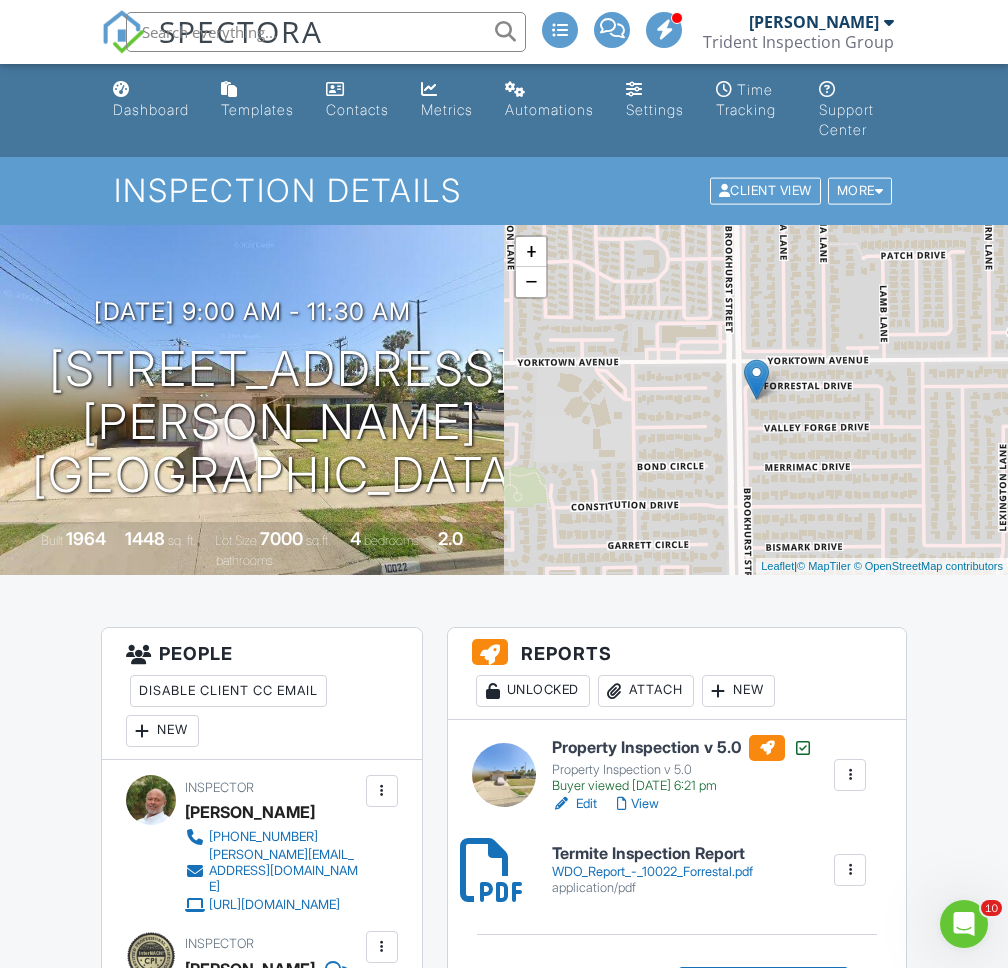 click on "Dashboard" at bounding box center [151, 109] 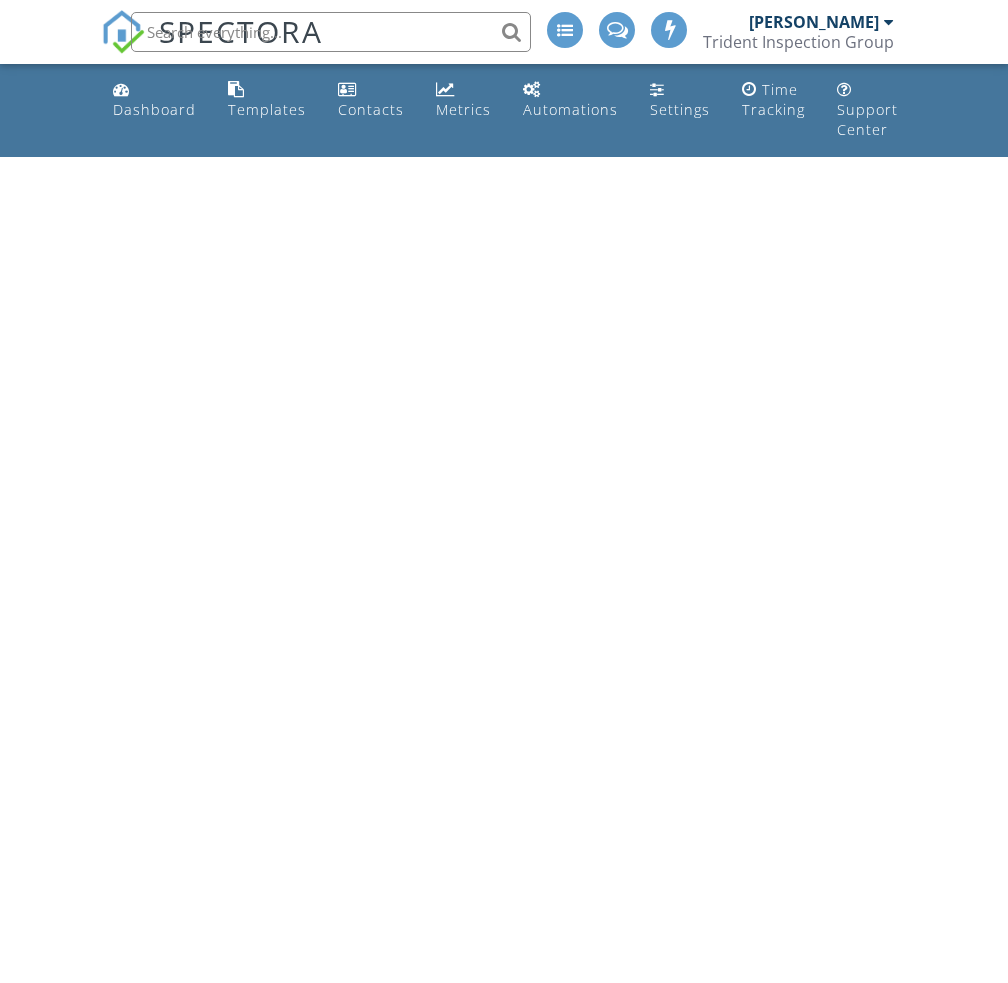 scroll, scrollTop: 0, scrollLeft: 0, axis: both 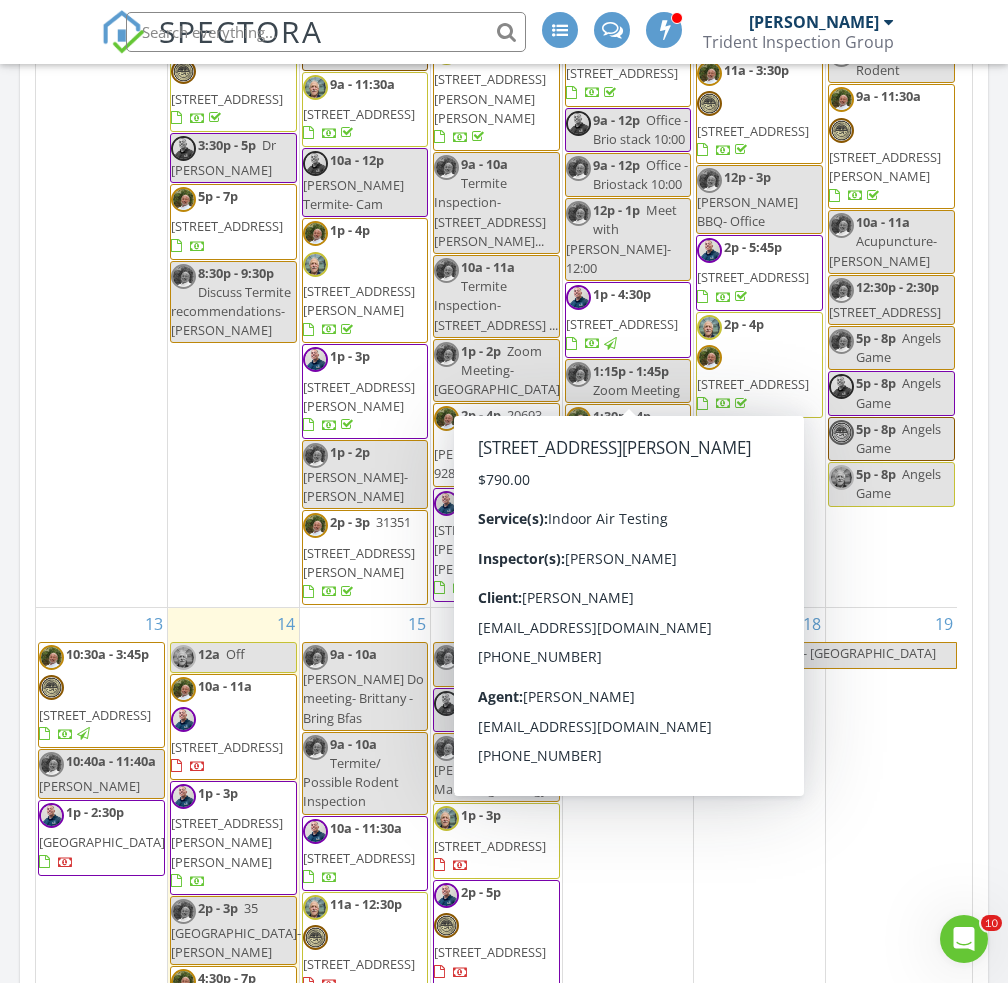 click on "34586 Camino Capistrano B, Dana Point 92624" at bounding box center (622, 455) 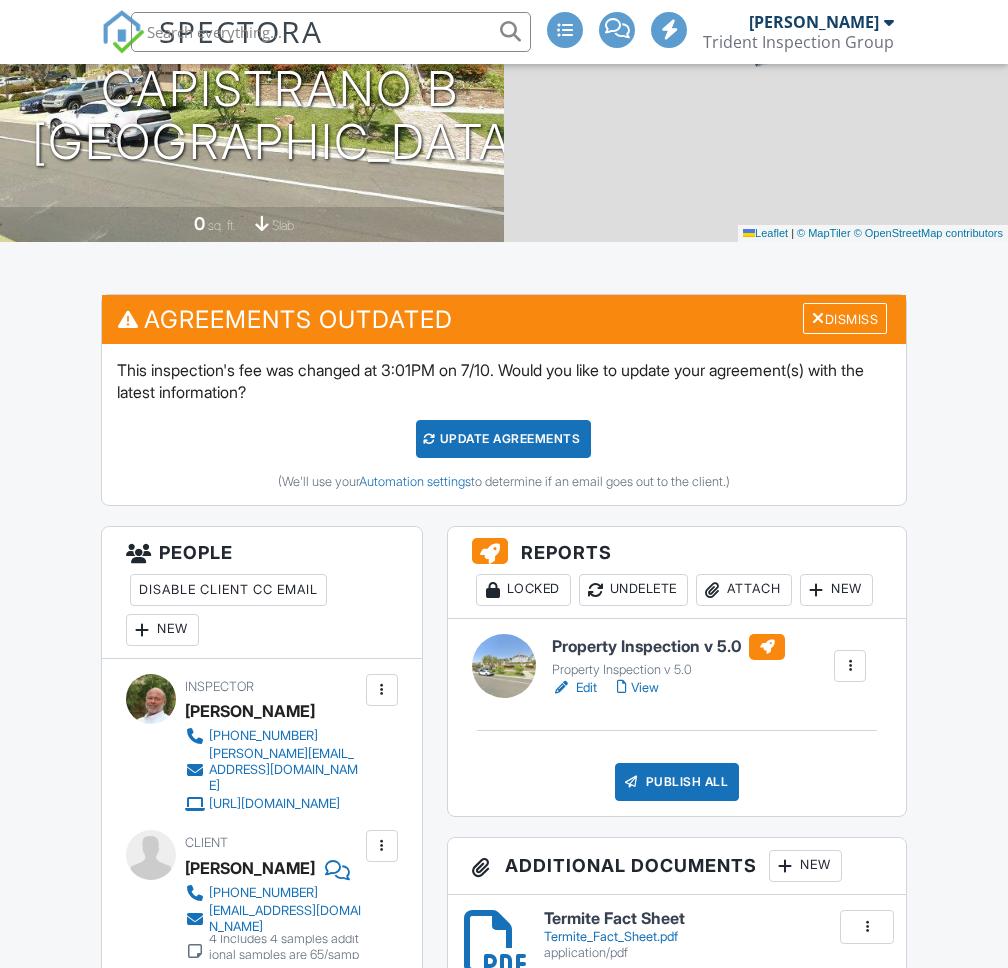 scroll, scrollTop: 333, scrollLeft: 0, axis: vertical 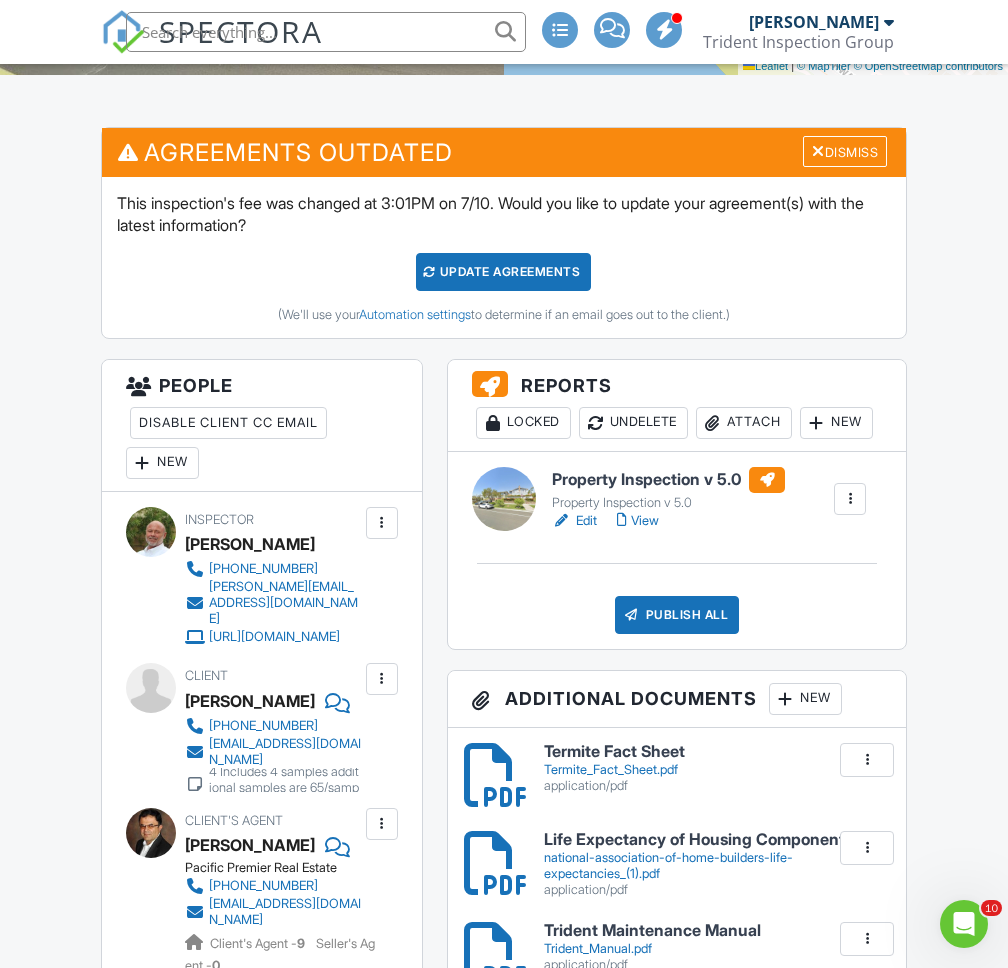 click on "Update Agreements" at bounding box center (503, 272) 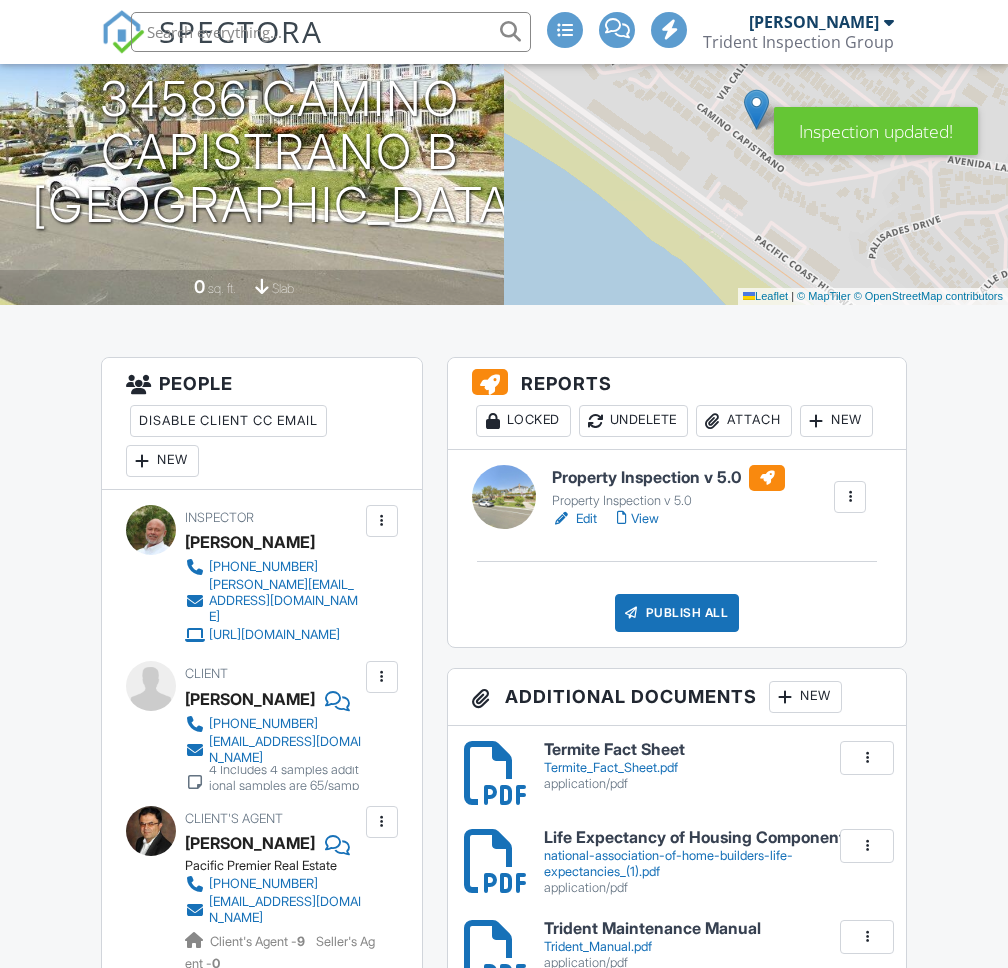 scroll, scrollTop: 333, scrollLeft: 0, axis: vertical 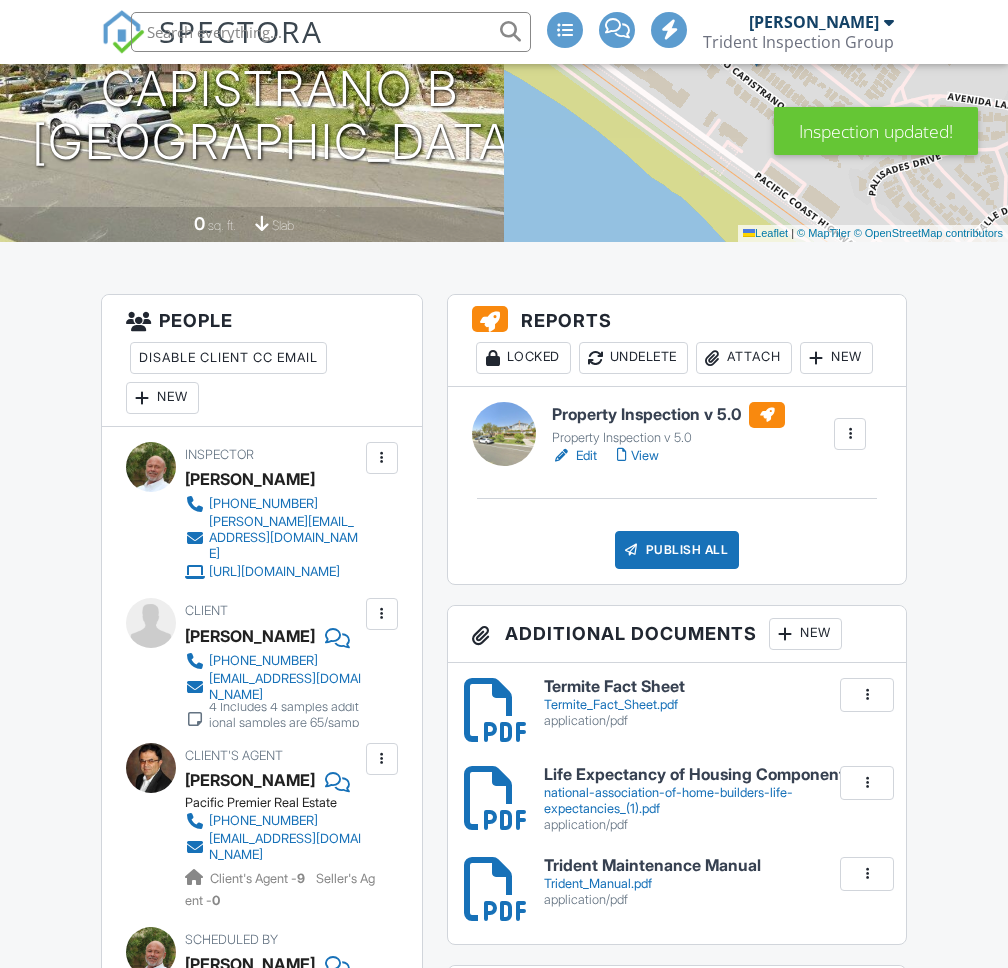 click at bounding box center (850, 434) 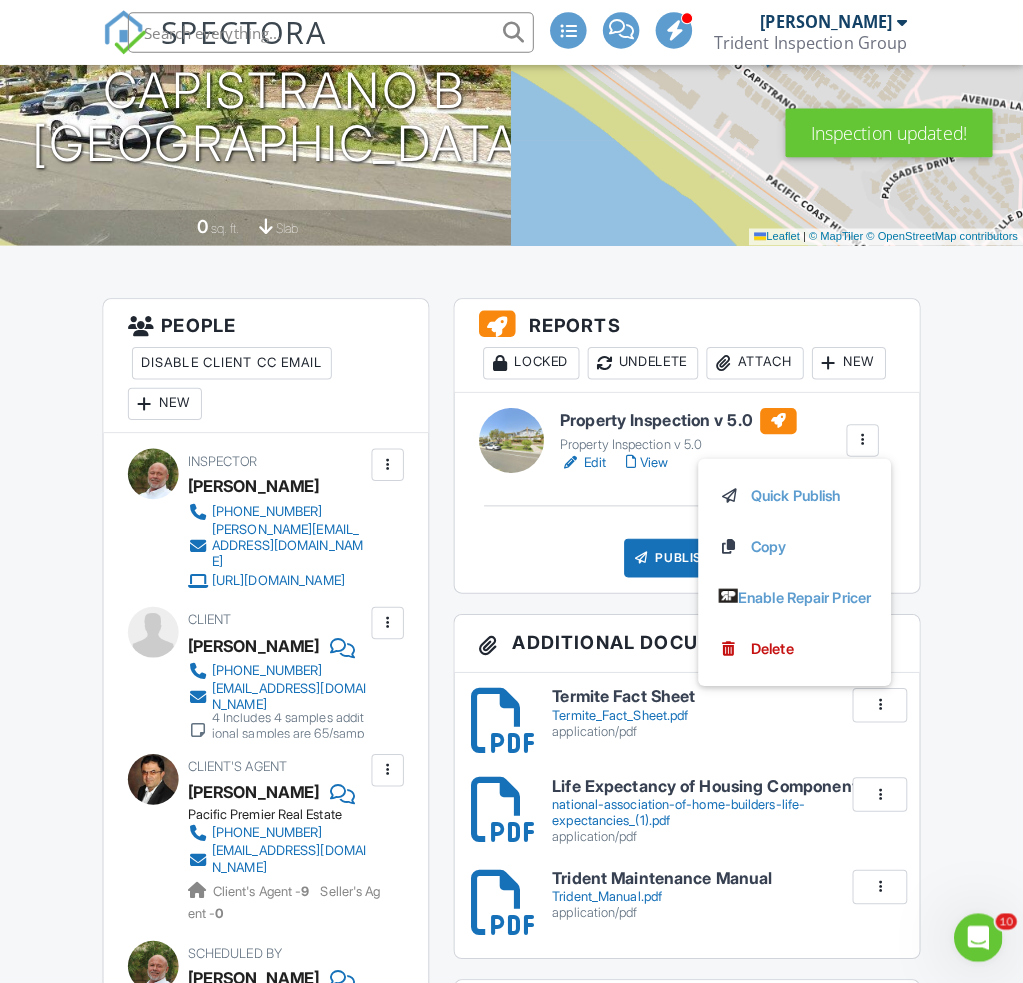 scroll, scrollTop: 0, scrollLeft: 0, axis: both 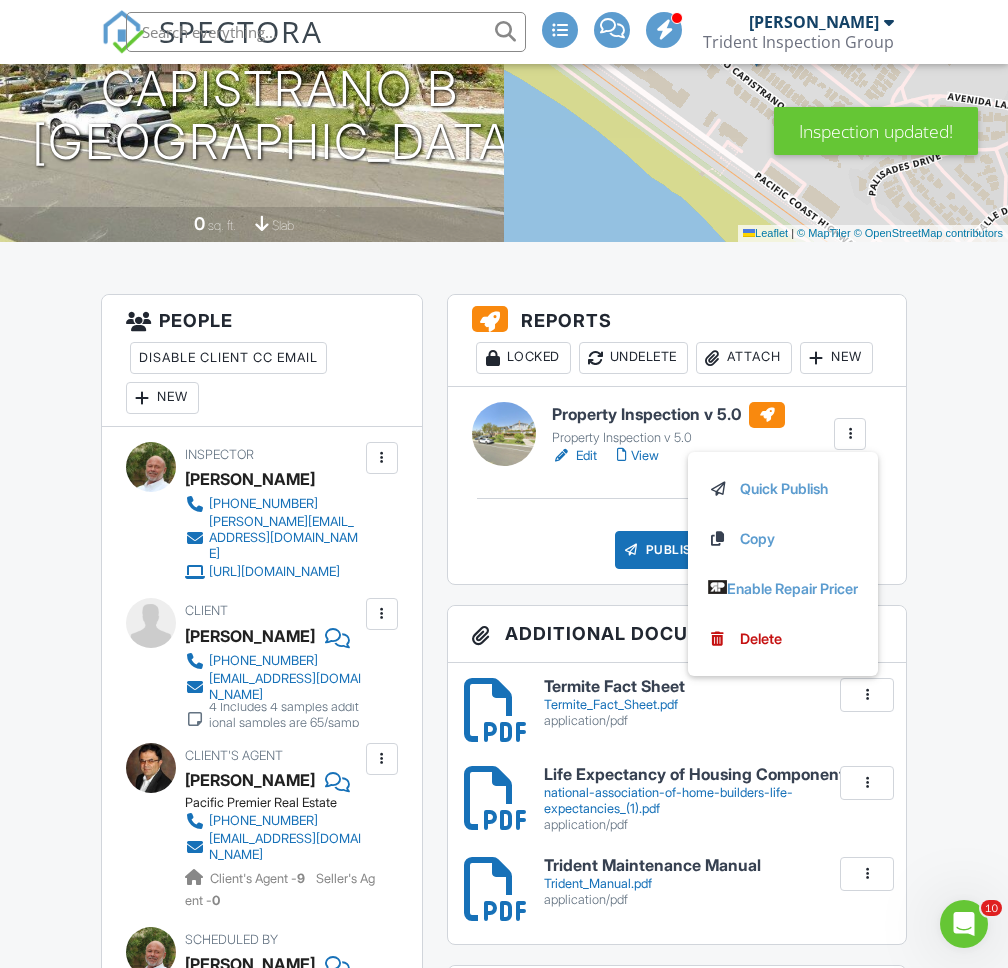 click on "Delete" at bounding box center (761, 639) 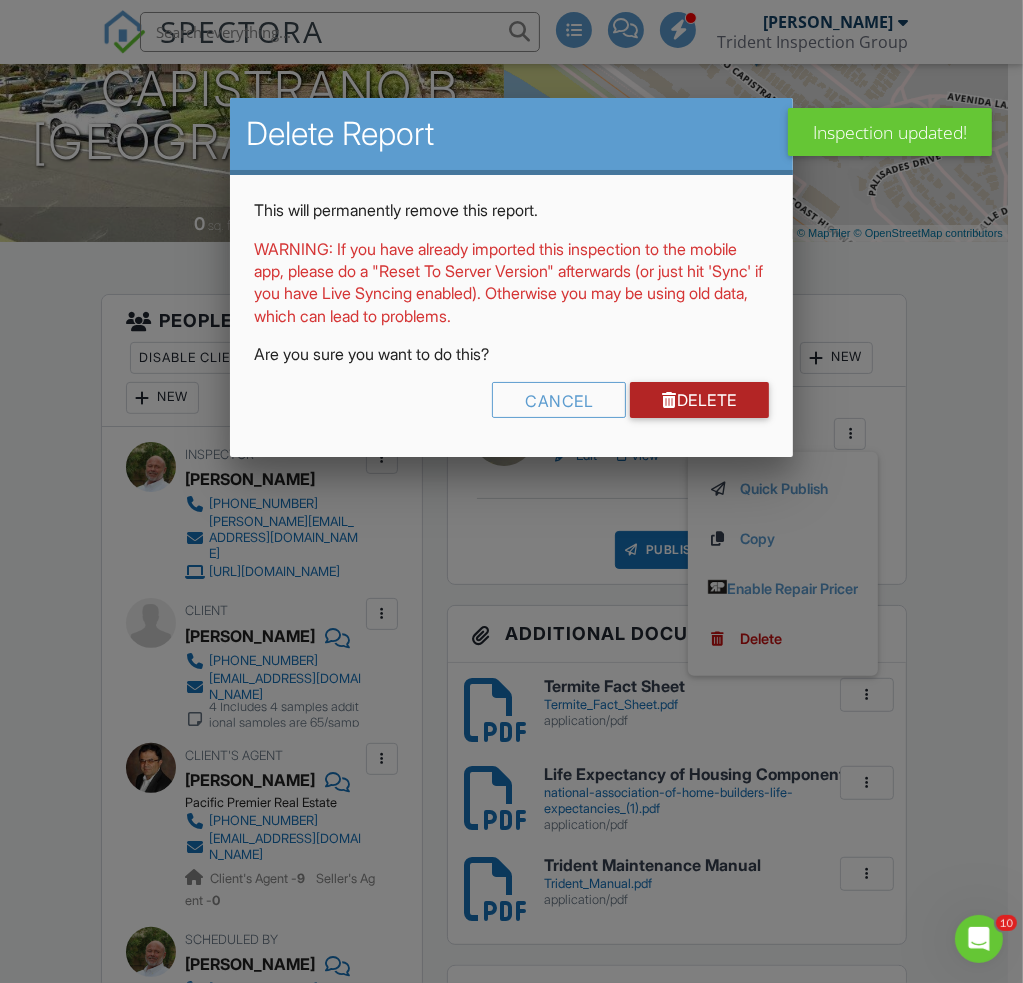 click on "Delete" at bounding box center (699, 400) 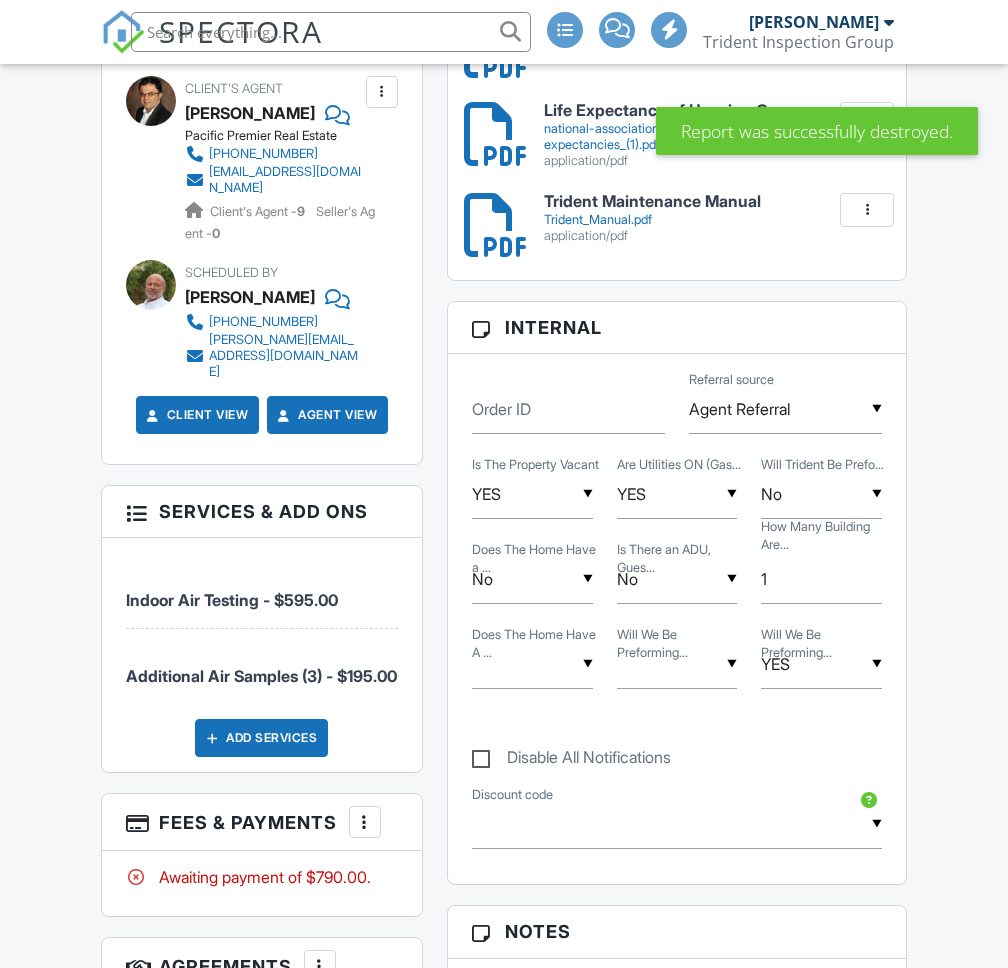 scroll, scrollTop: 1166, scrollLeft: 0, axis: vertical 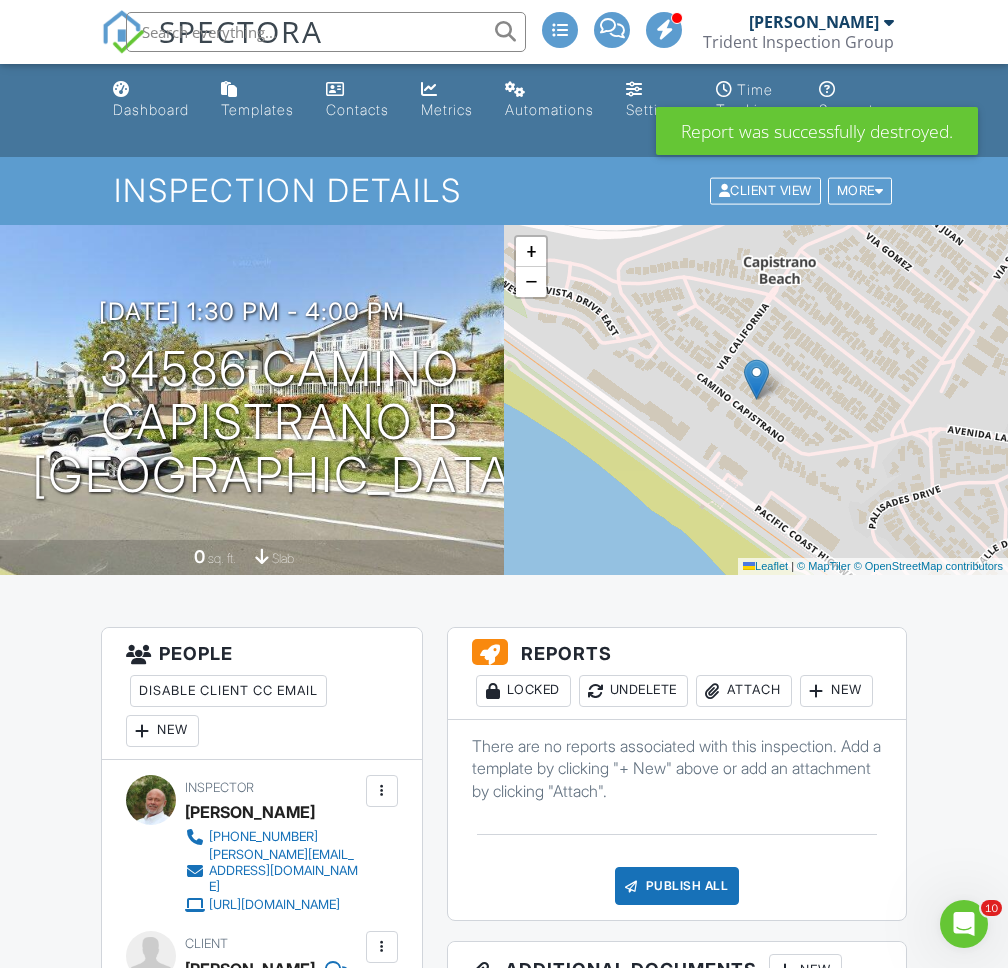 click on "Dashboard" at bounding box center (151, 109) 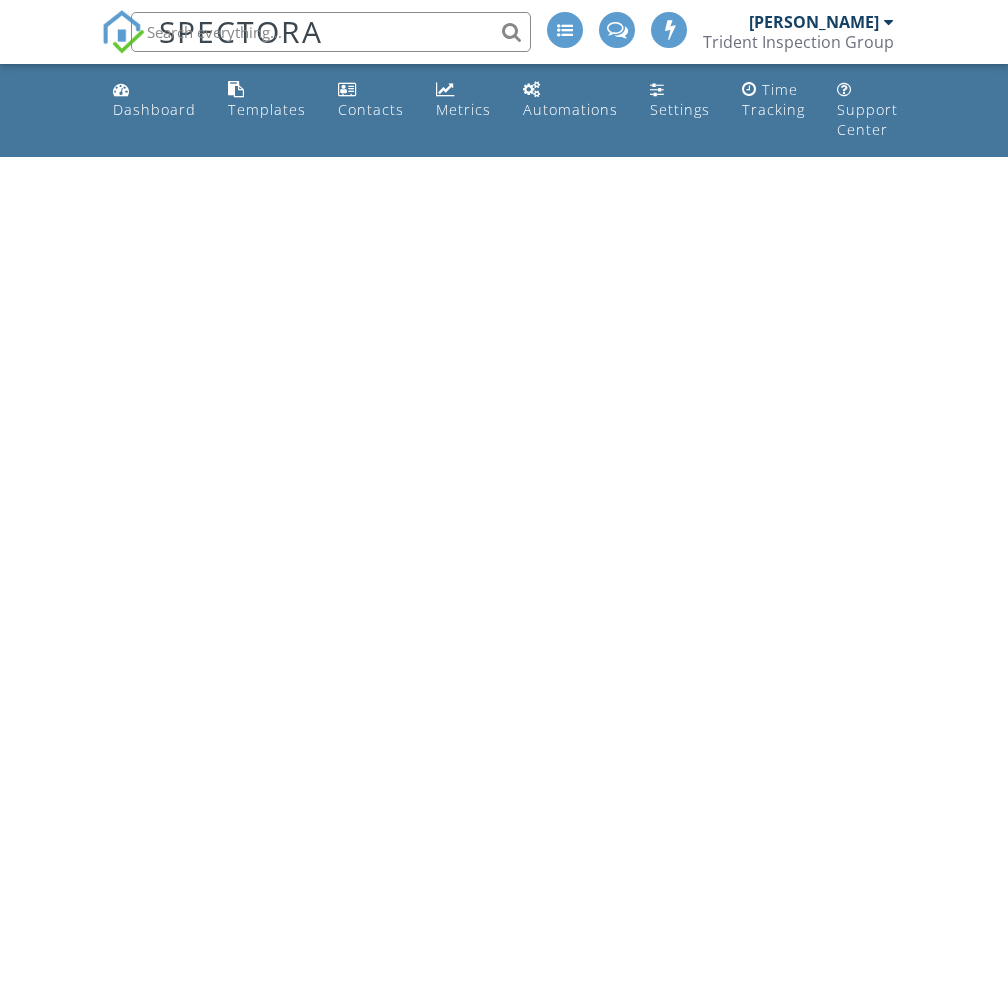 scroll, scrollTop: 0, scrollLeft: 0, axis: both 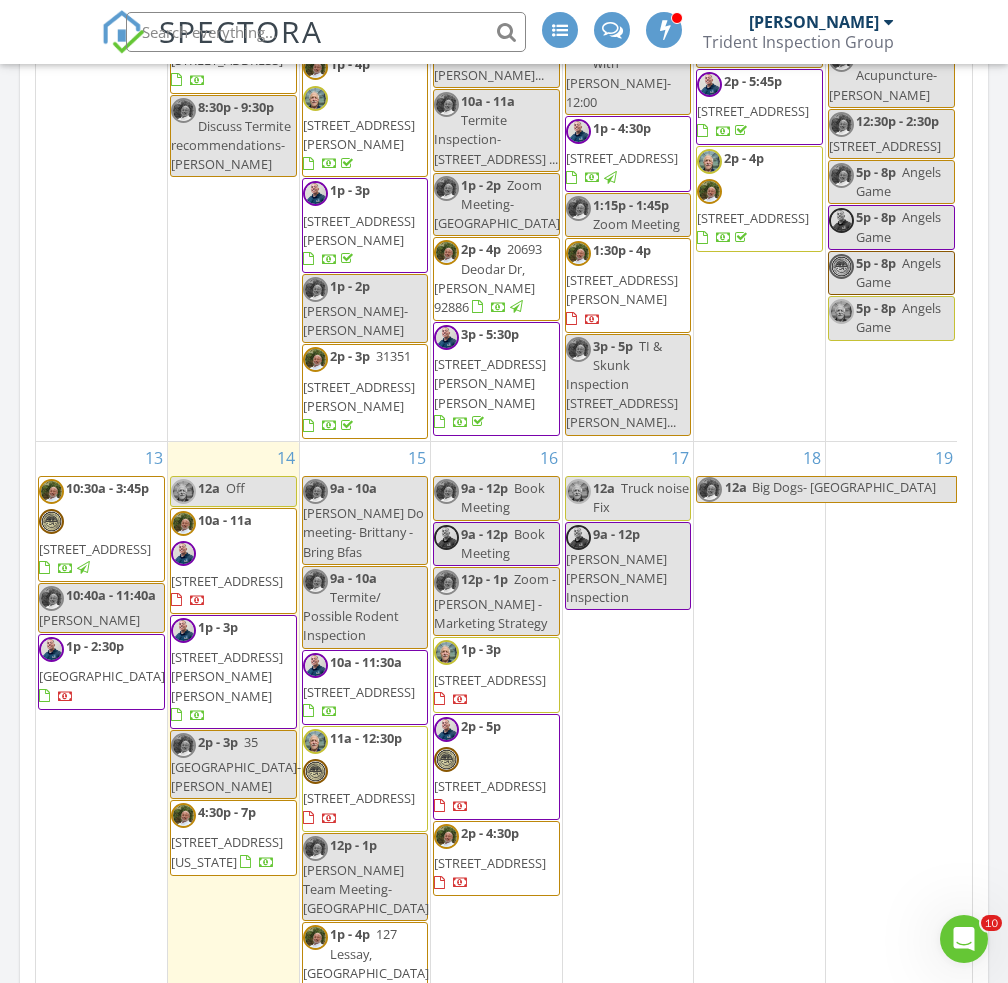 drag, startPoint x: 580, startPoint y: 669, endPoint x: 96, endPoint y: 565, distance: 495.0475 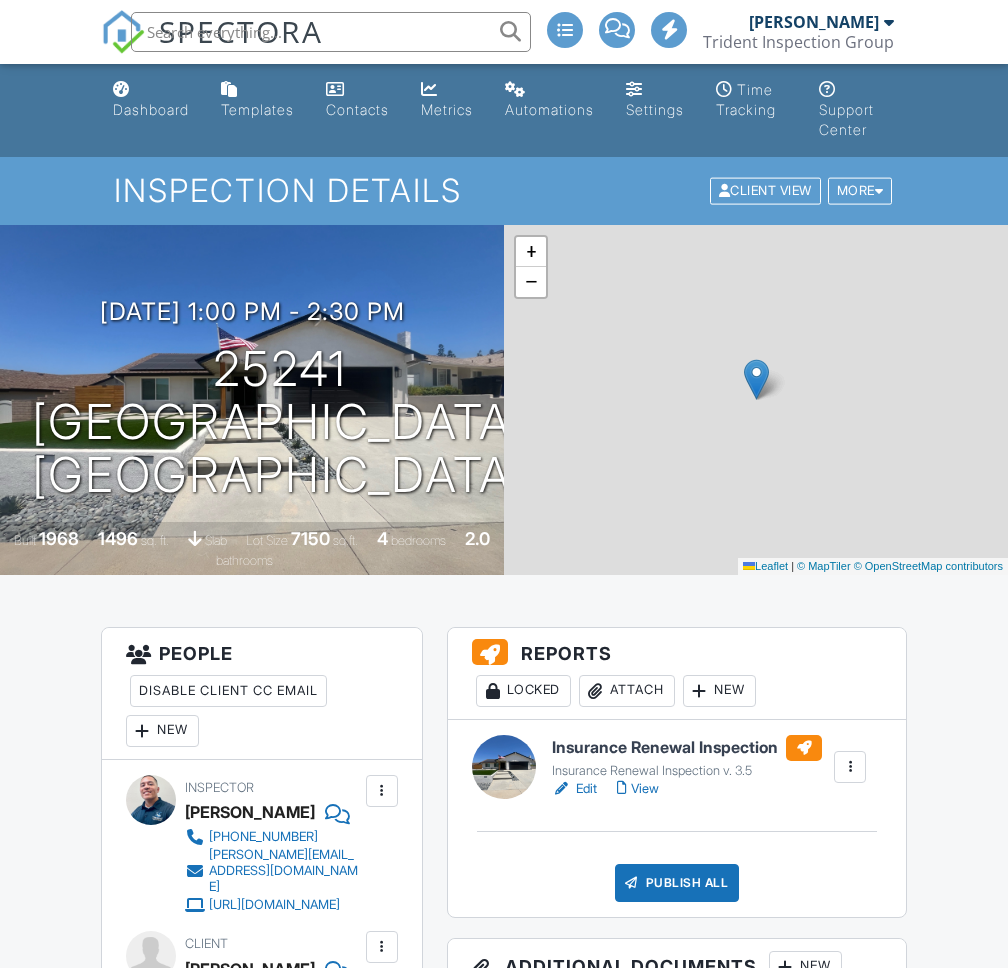 scroll, scrollTop: 0, scrollLeft: 0, axis: both 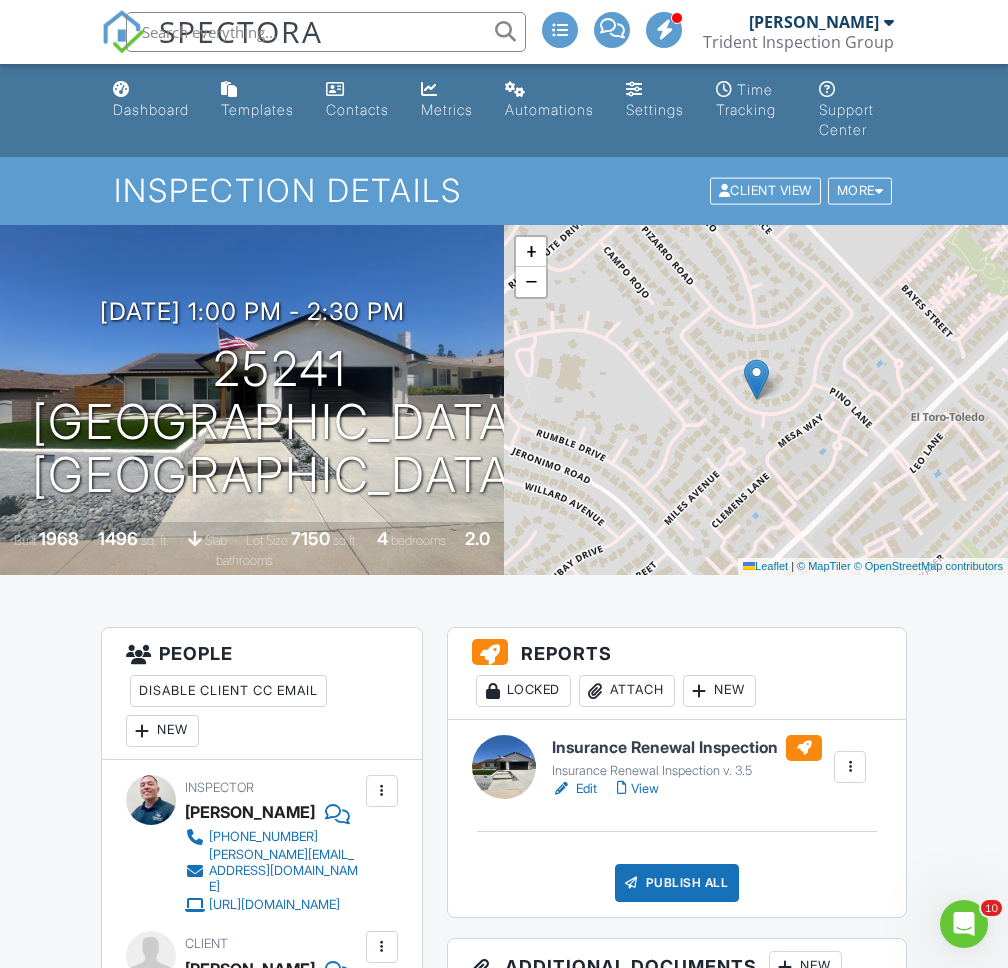 click on "Dashboard" at bounding box center (151, 109) 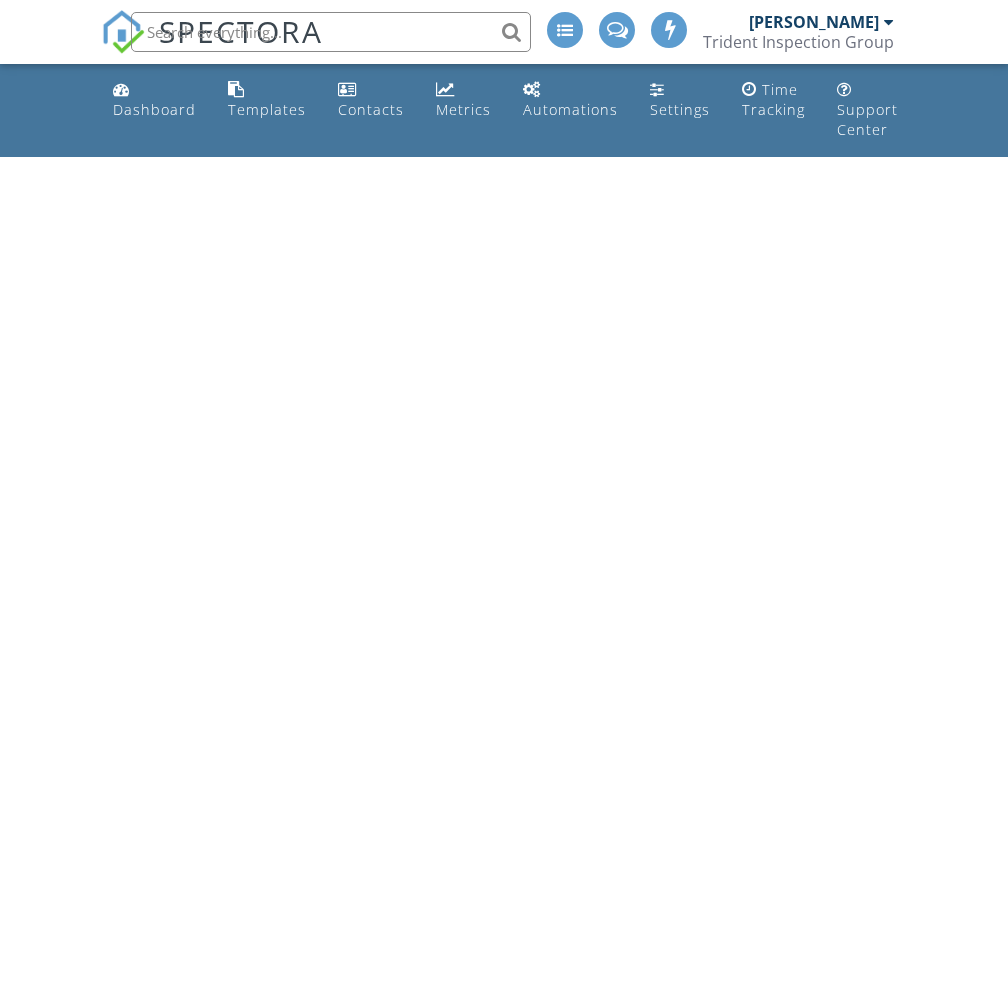 scroll, scrollTop: 0, scrollLeft: 0, axis: both 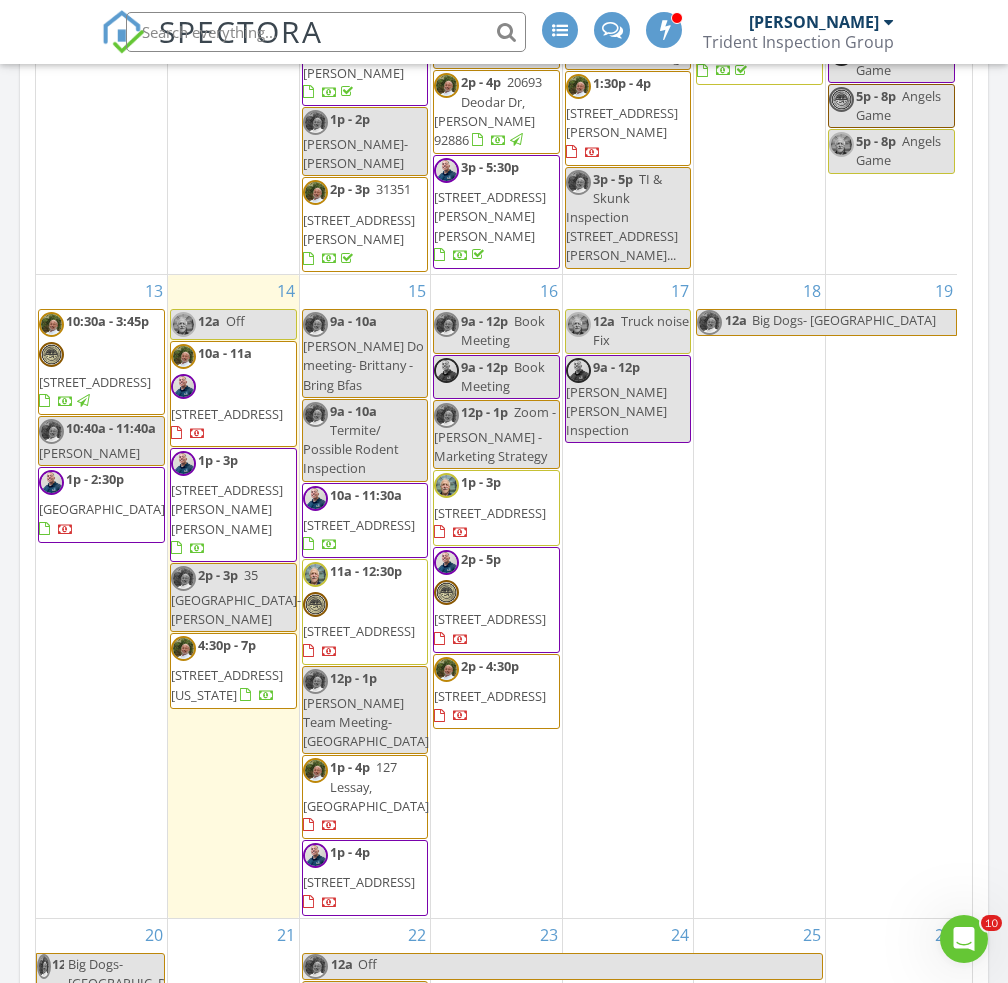 click on "590 Alosta Dr, Camarillo 93010" at bounding box center [95, 382] 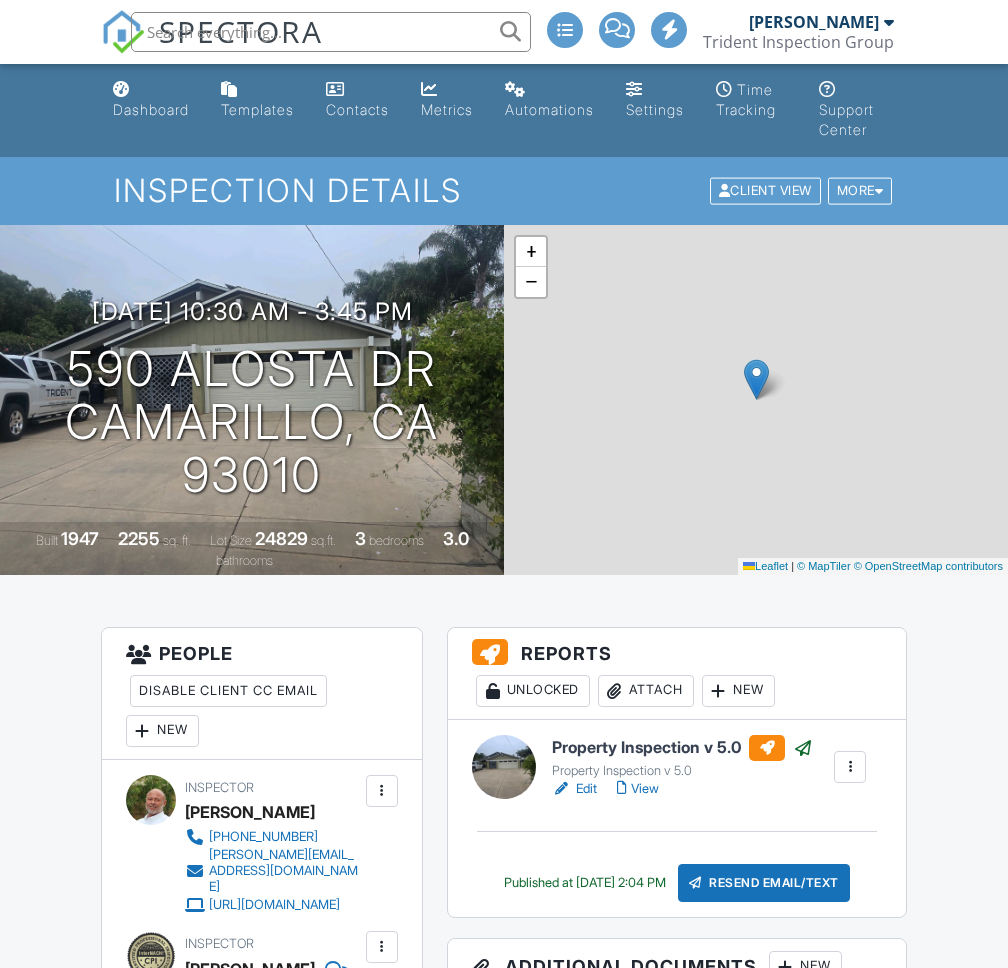 scroll, scrollTop: 0, scrollLeft: 0, axis: both 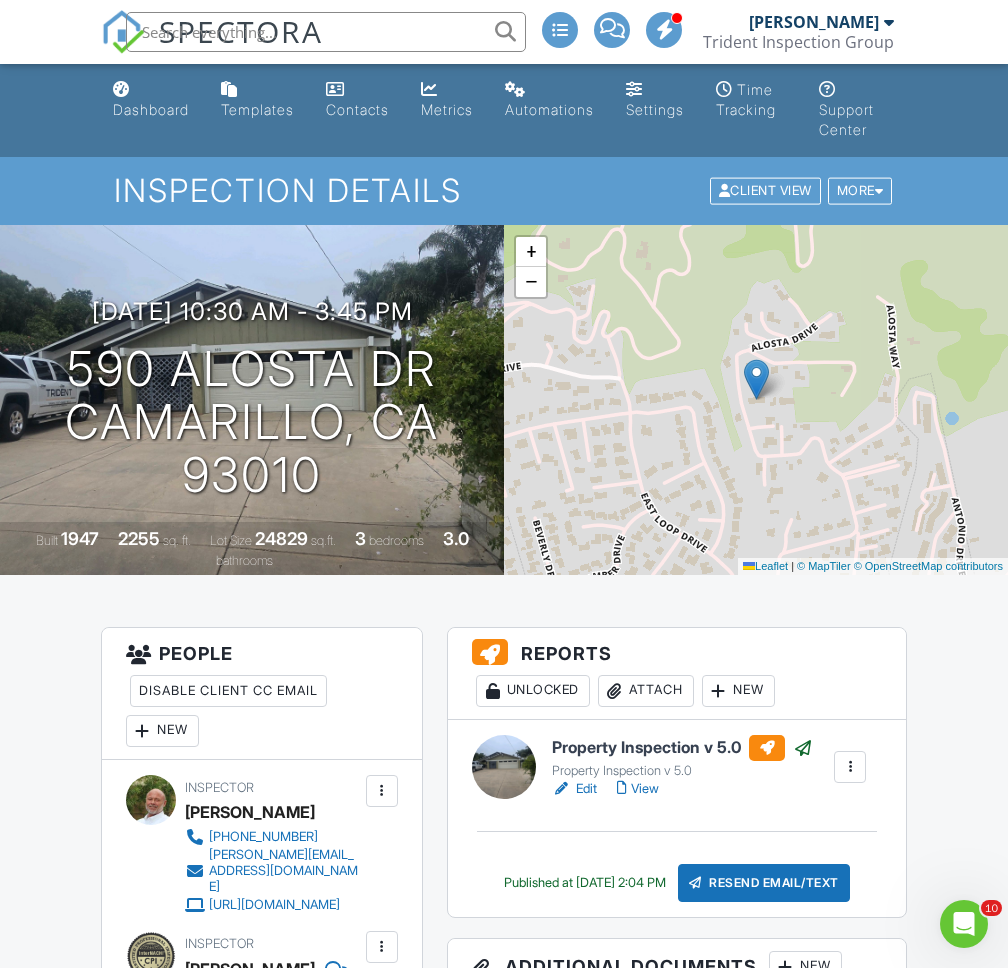 click on "View" at bounding box center (638, 789) 